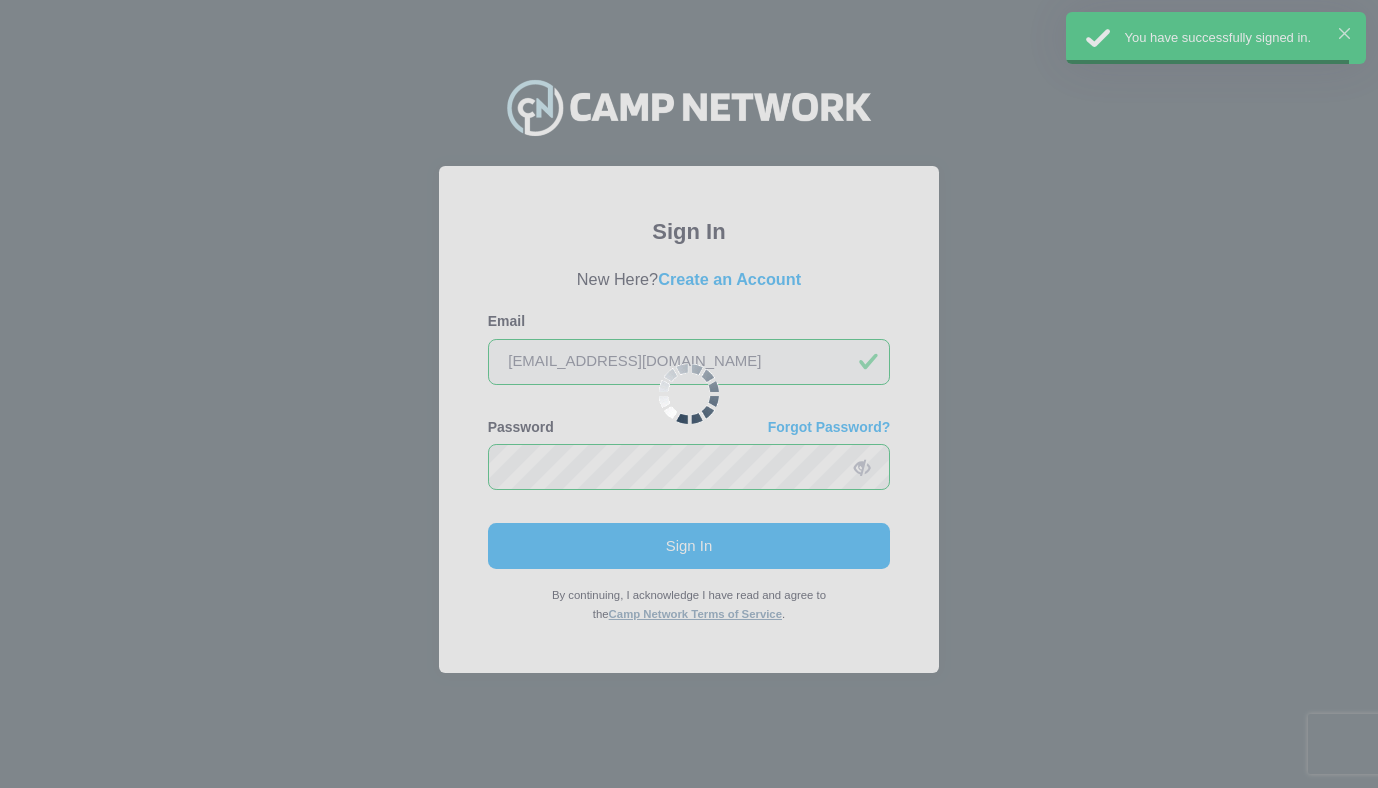 scroll, scrollTop: 0, scrollLeft: 0, axis: both 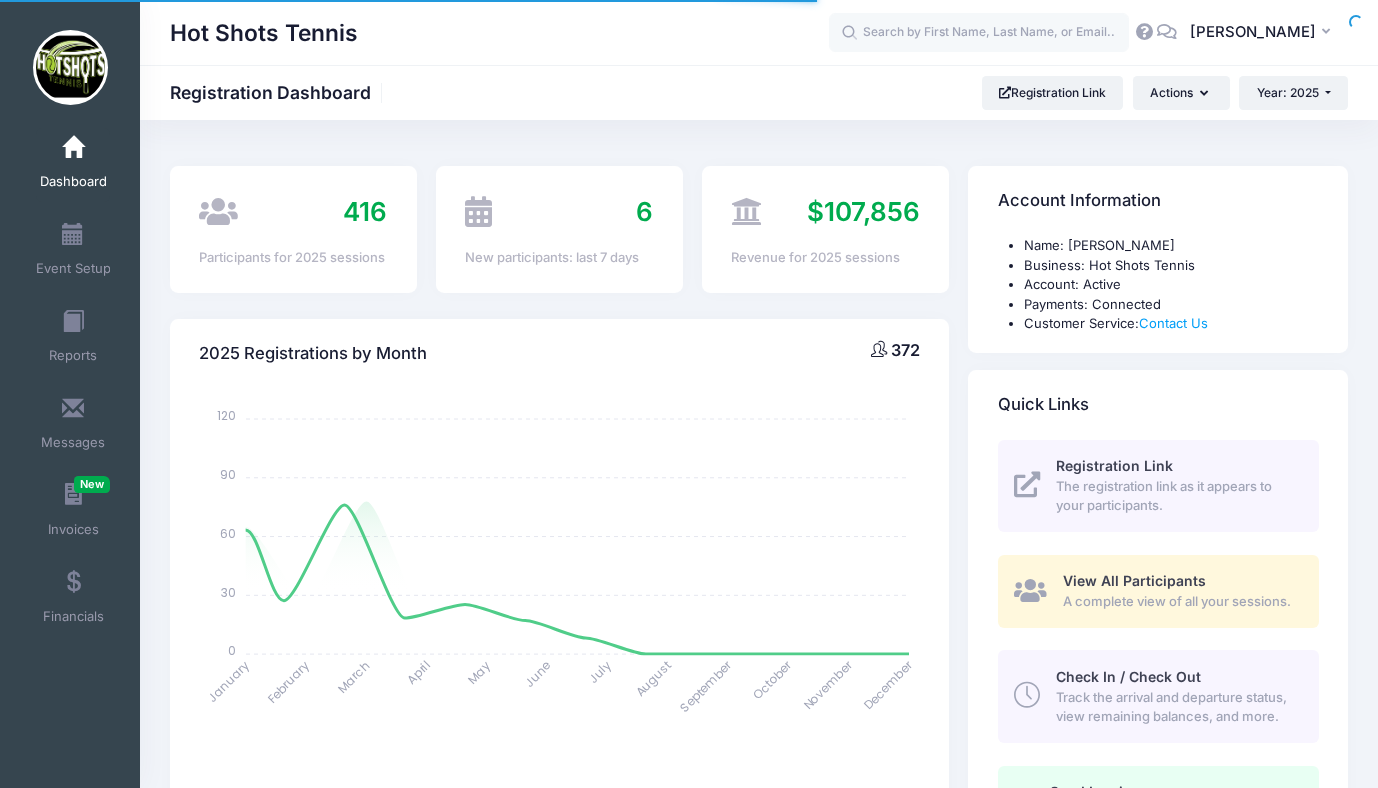 select 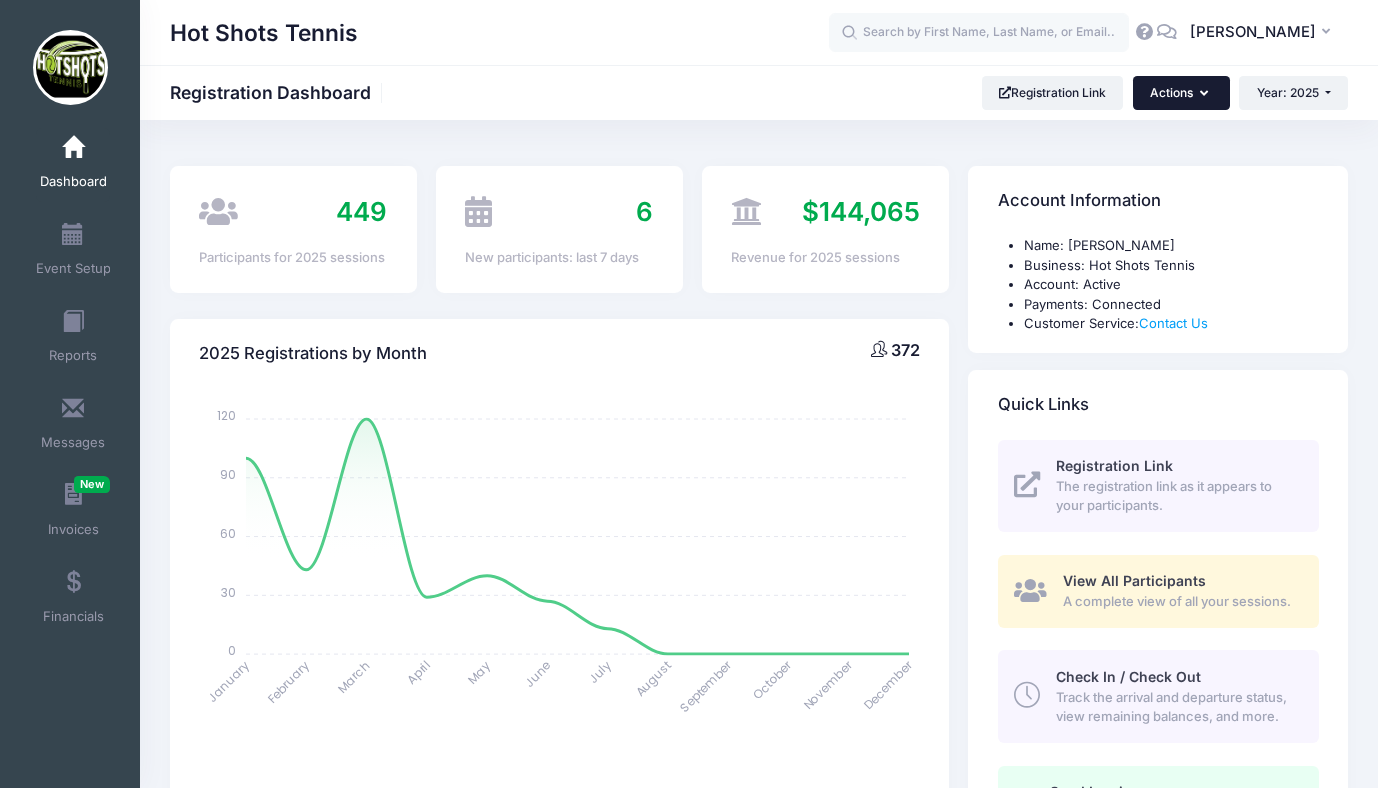 click on "Actions" at bounding box center [1181, 93] 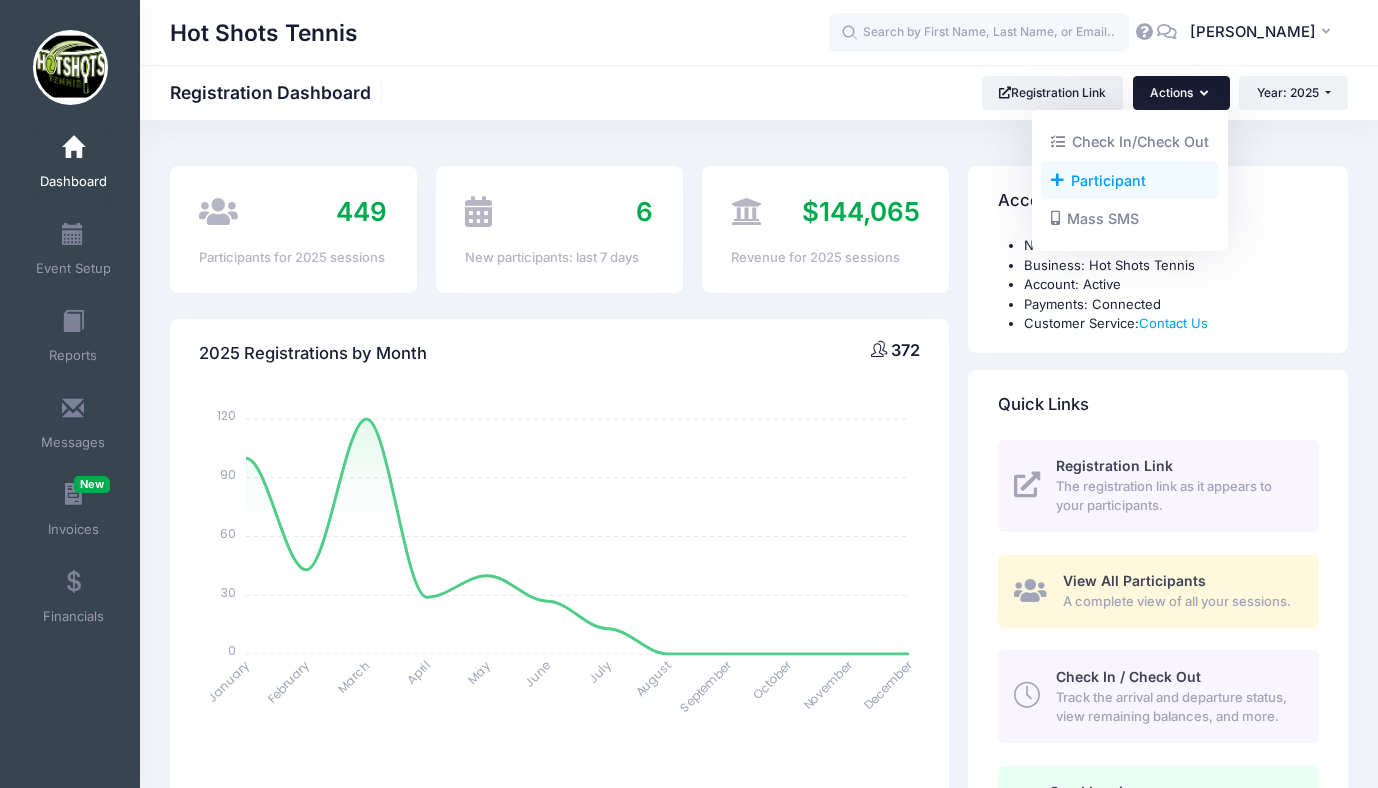 click on "Participant" at bounding box center [1129, 180] 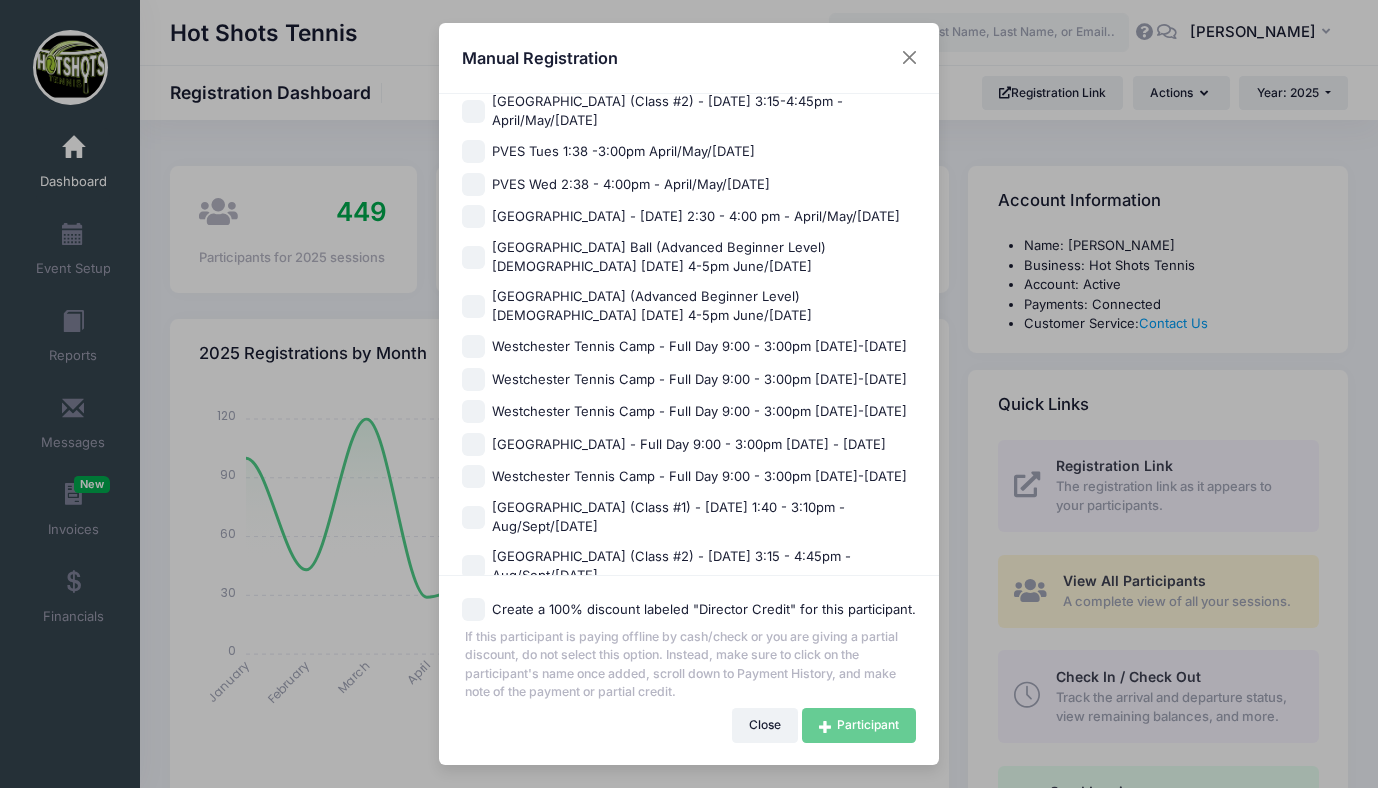 scroll, scrollTop: 1227, scrollLeft: 0, axis: vertical 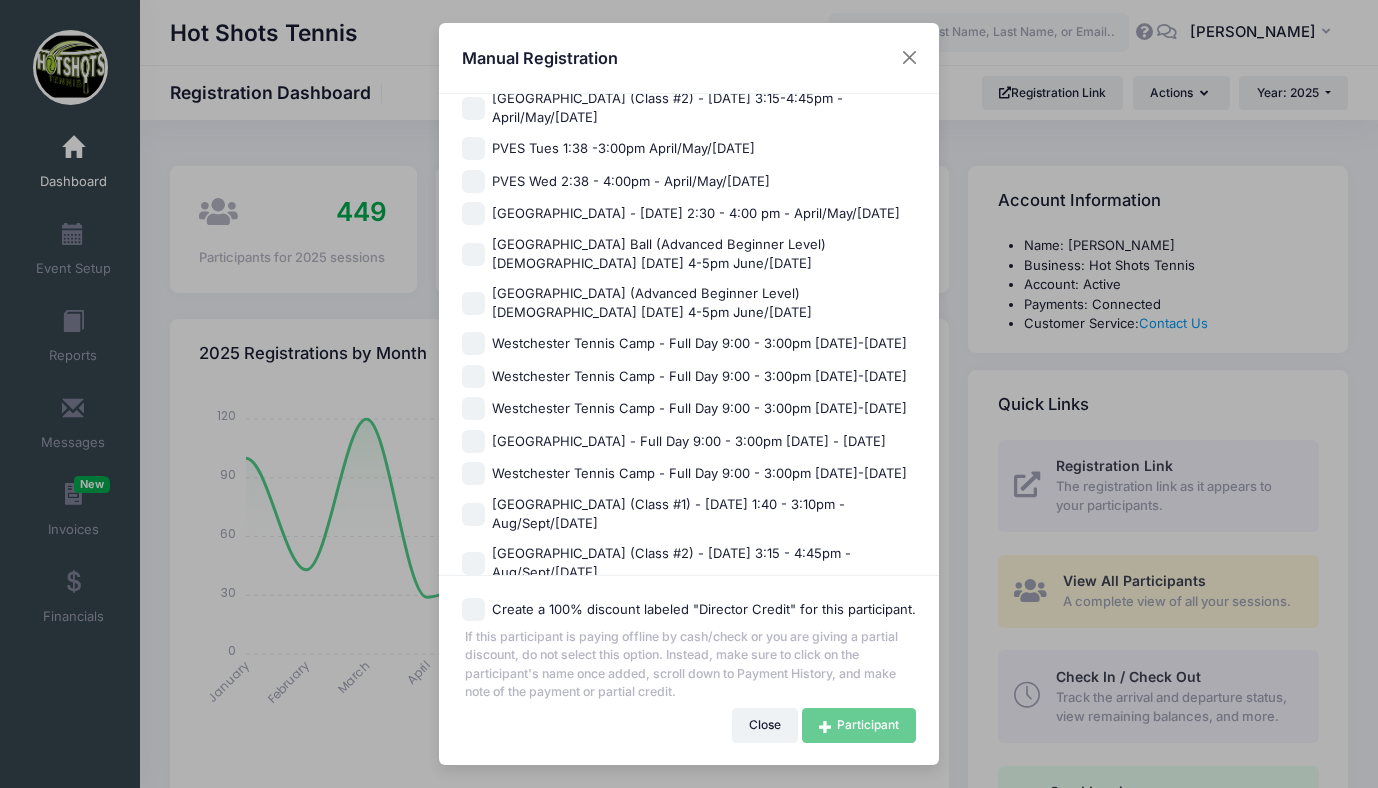 click on "Westchester Tennis Camp - Full Day 9:00 - 3:00pm  July 14-18, 2025" at bounding box center (699, 377) 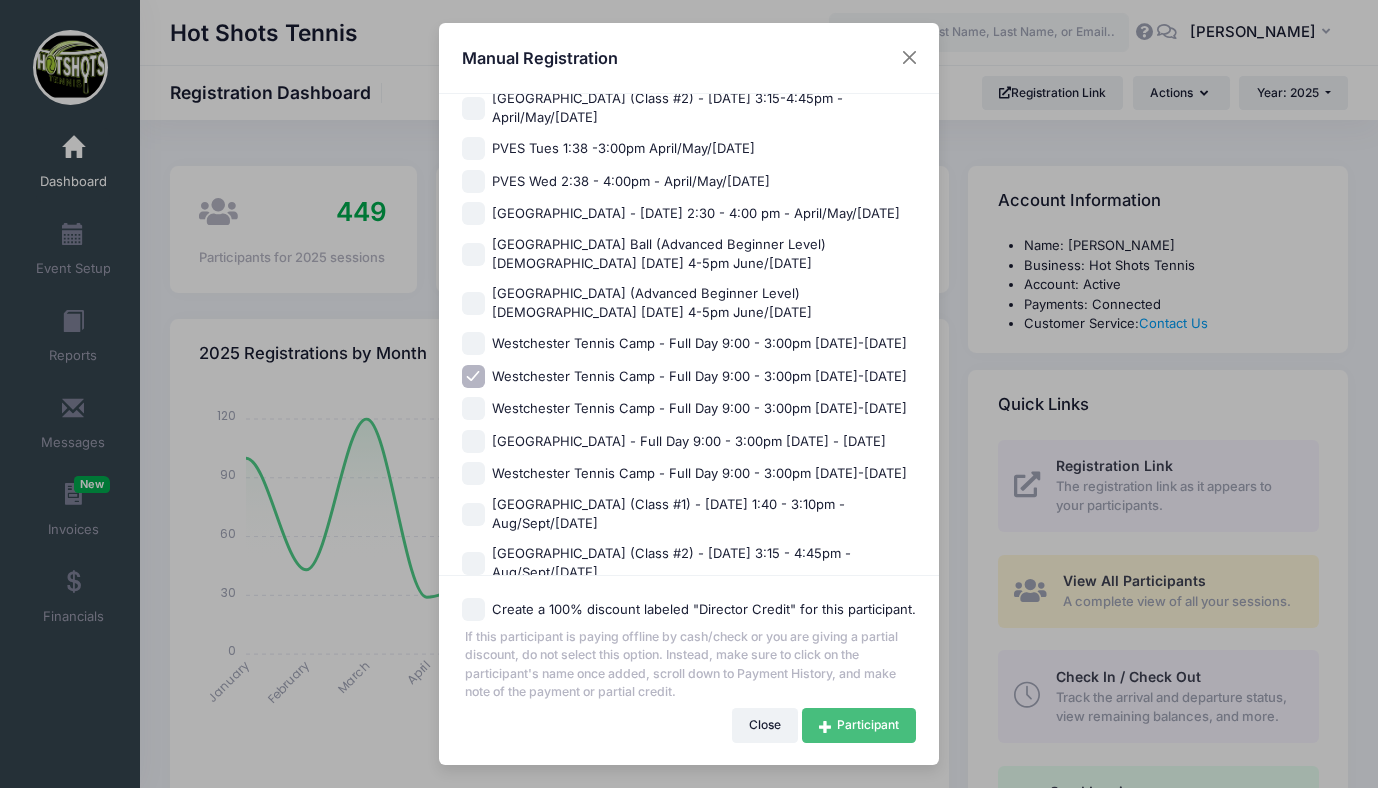 click on "Participant" at bounding box center [859, 725] 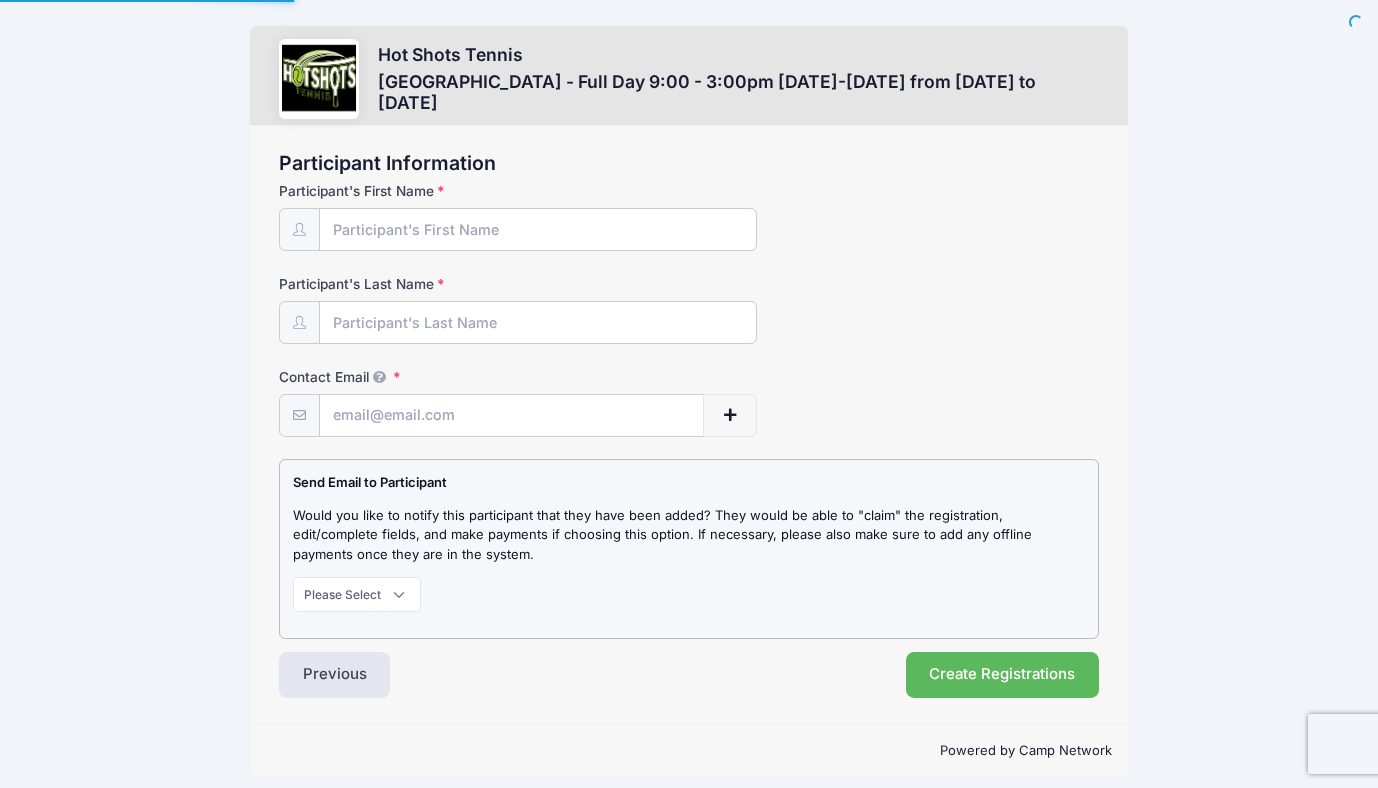 scroll, scrollTop: 0, scrollLeft: 0, axis: both 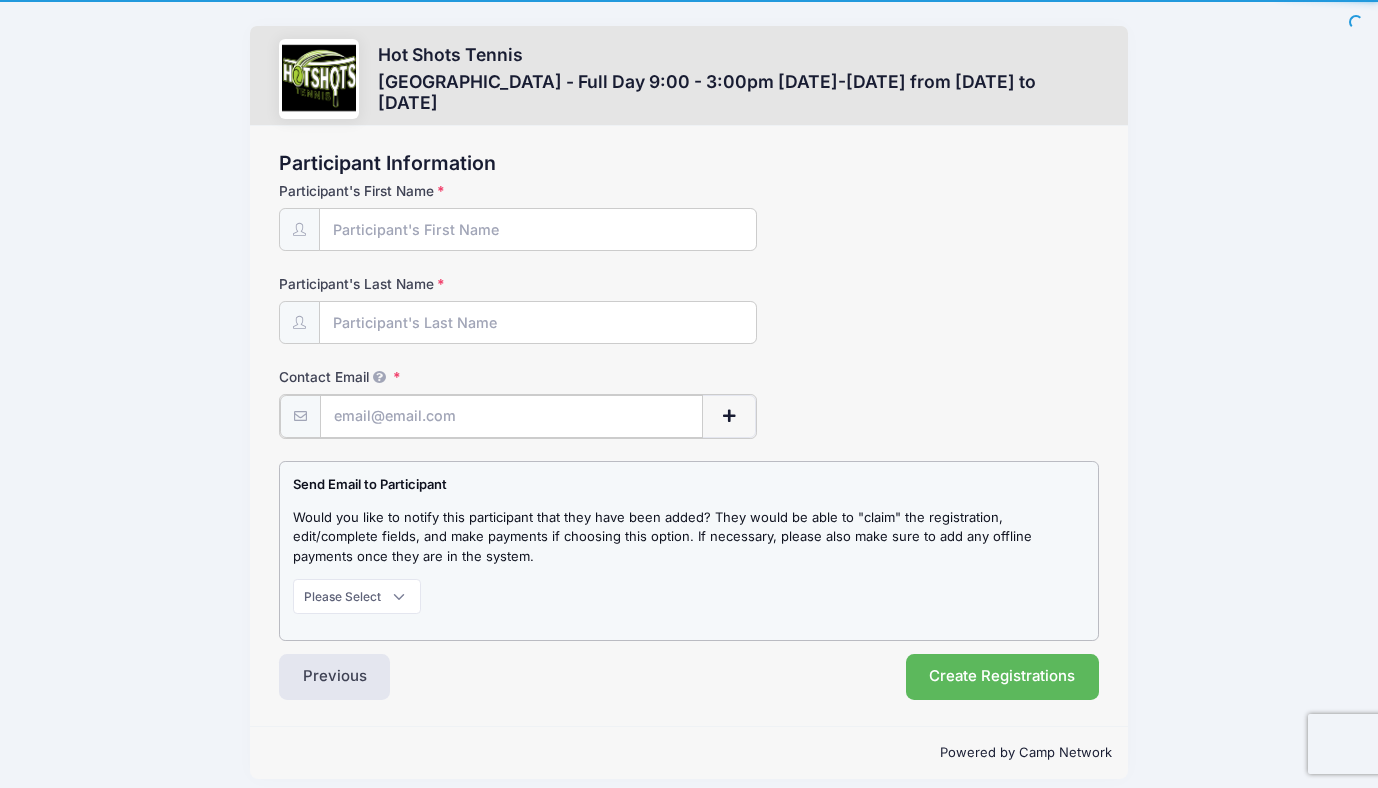 click on "Contact Email" at bounding box center (511, 416) 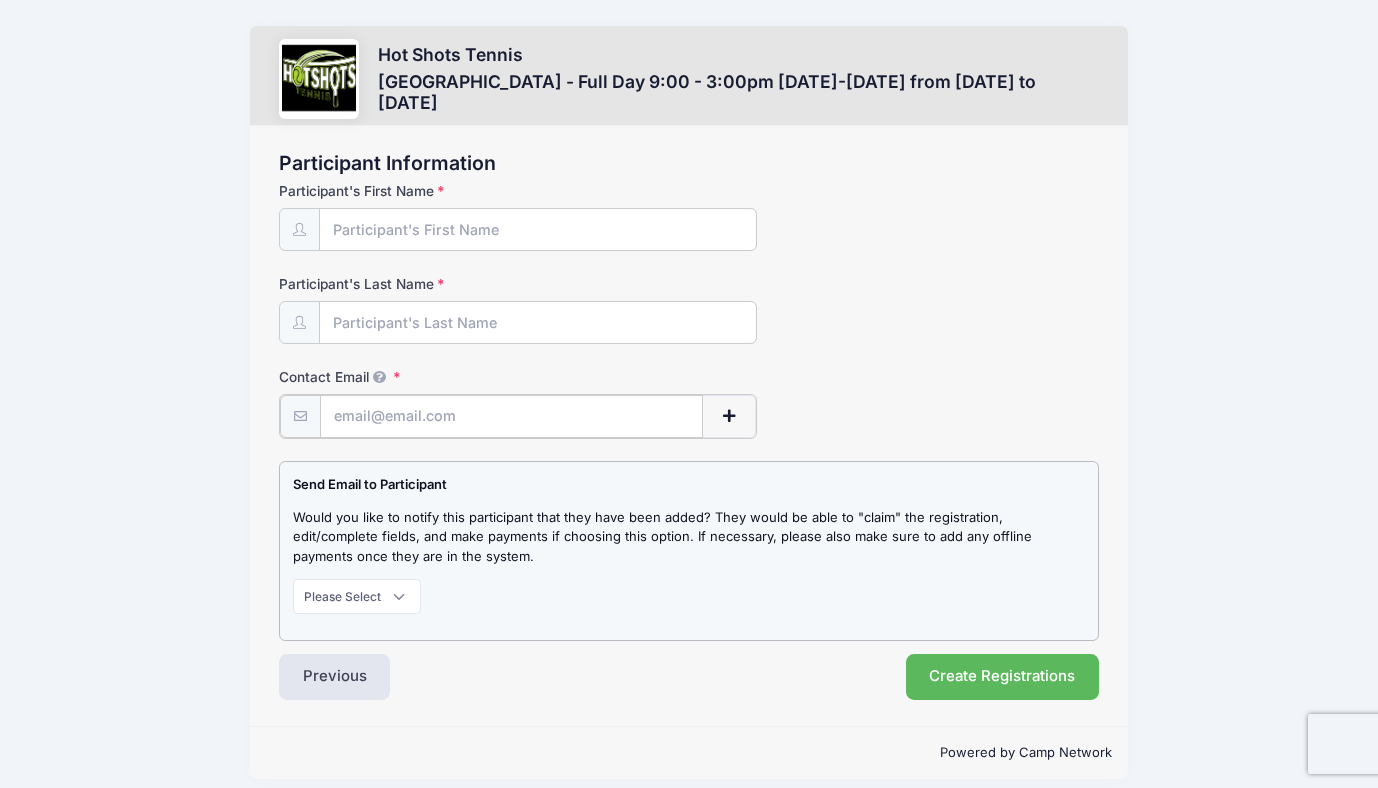 paste on "[PERSON_NAME][EMAIL_ADDRESS][PERSON_NAME][DOMAIN_NAME]" 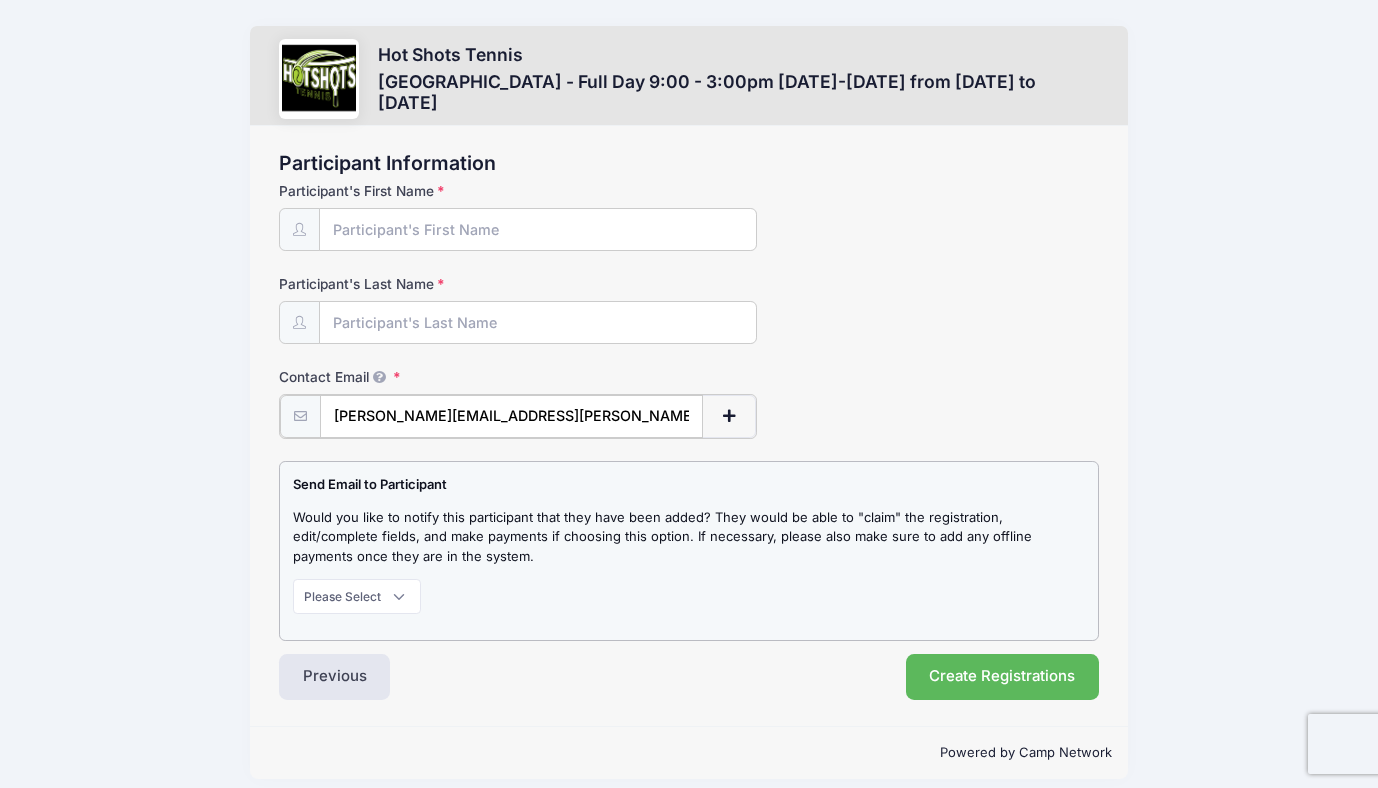 type on "[PERSON_NAME][EMAIL_ADDRESS][PERSON_NAME][DOMAIN_NAME]" 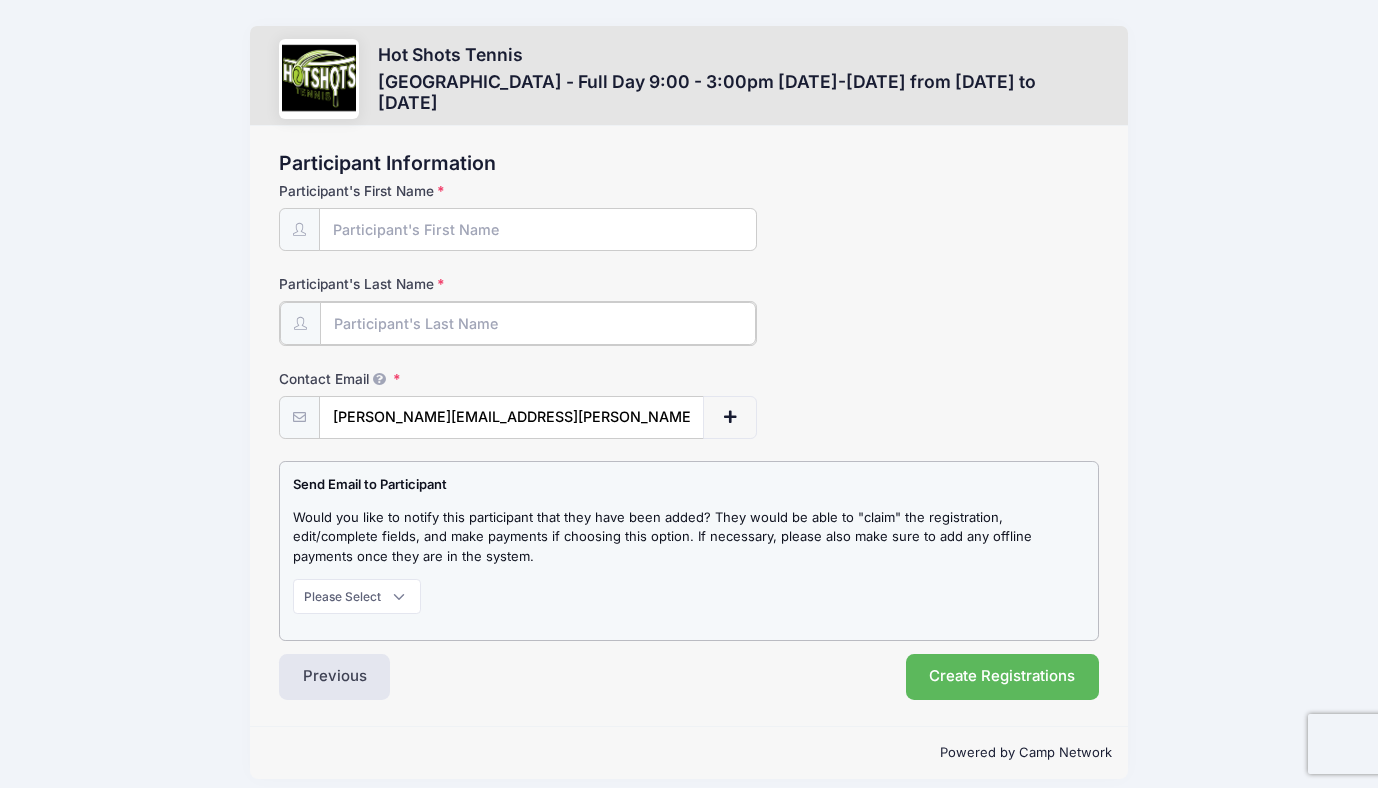click on "Participant's Last Name" at bounding box center (538, 323) 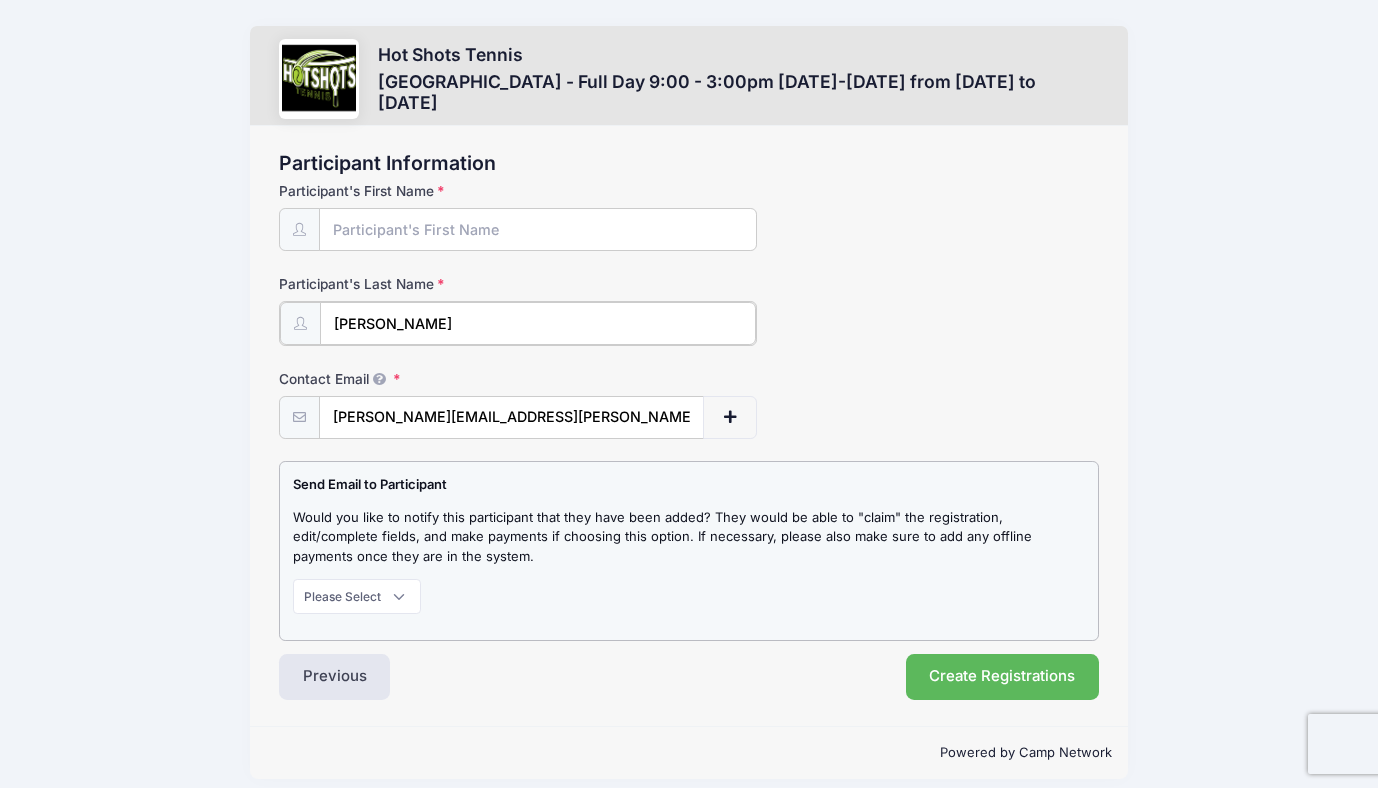 click on "[PERSON_NAME]" at bounding box center (538, 323) 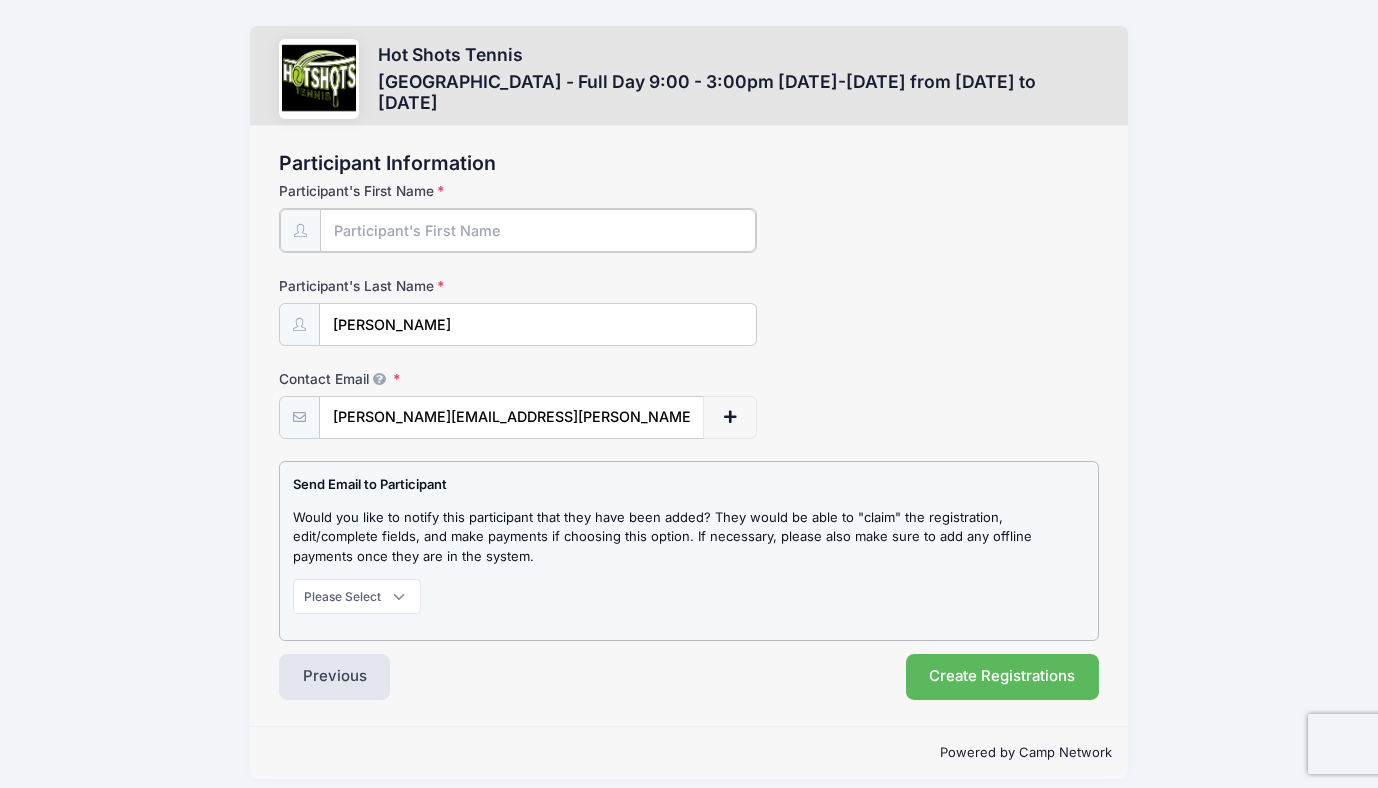 click on "Participant's First Name" at bounding box center [538, 230] 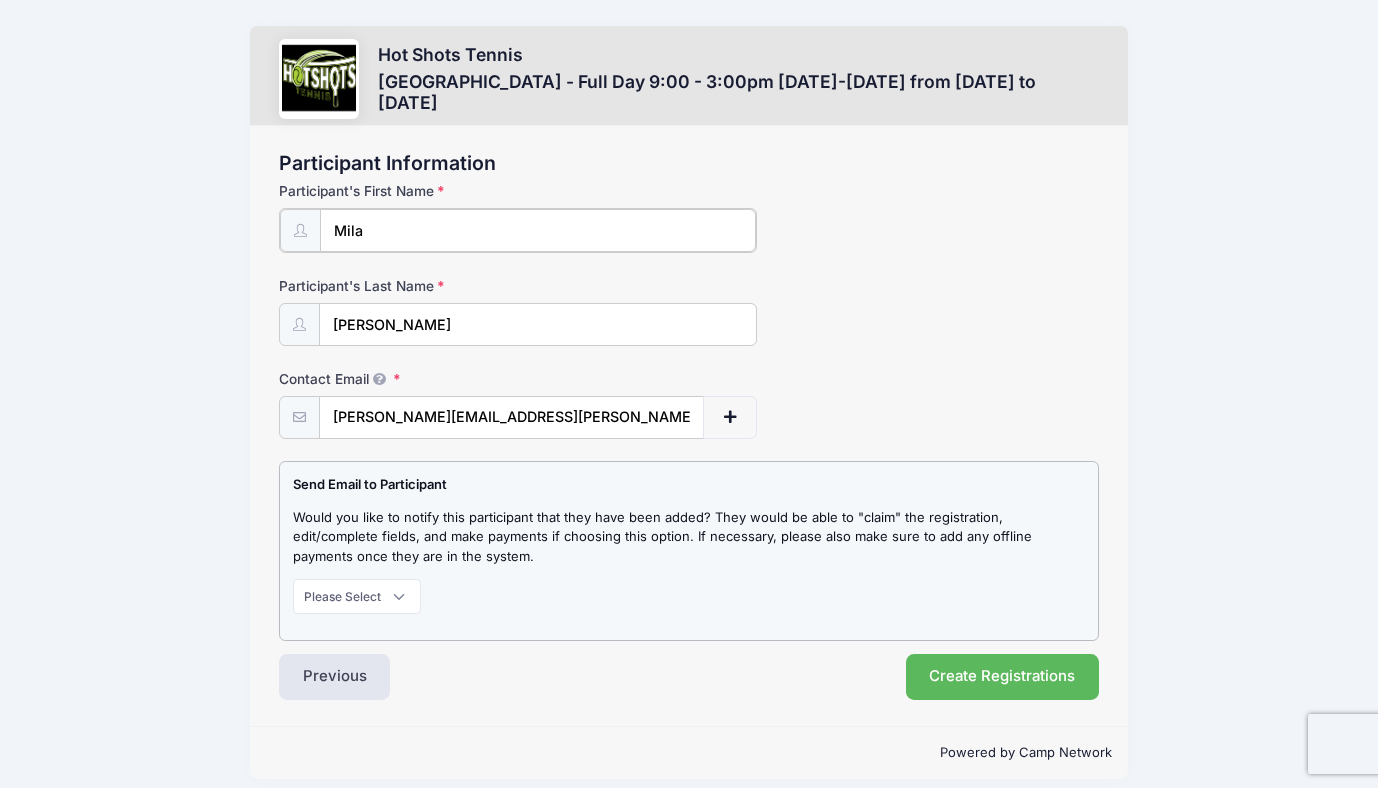 type on "Mila" 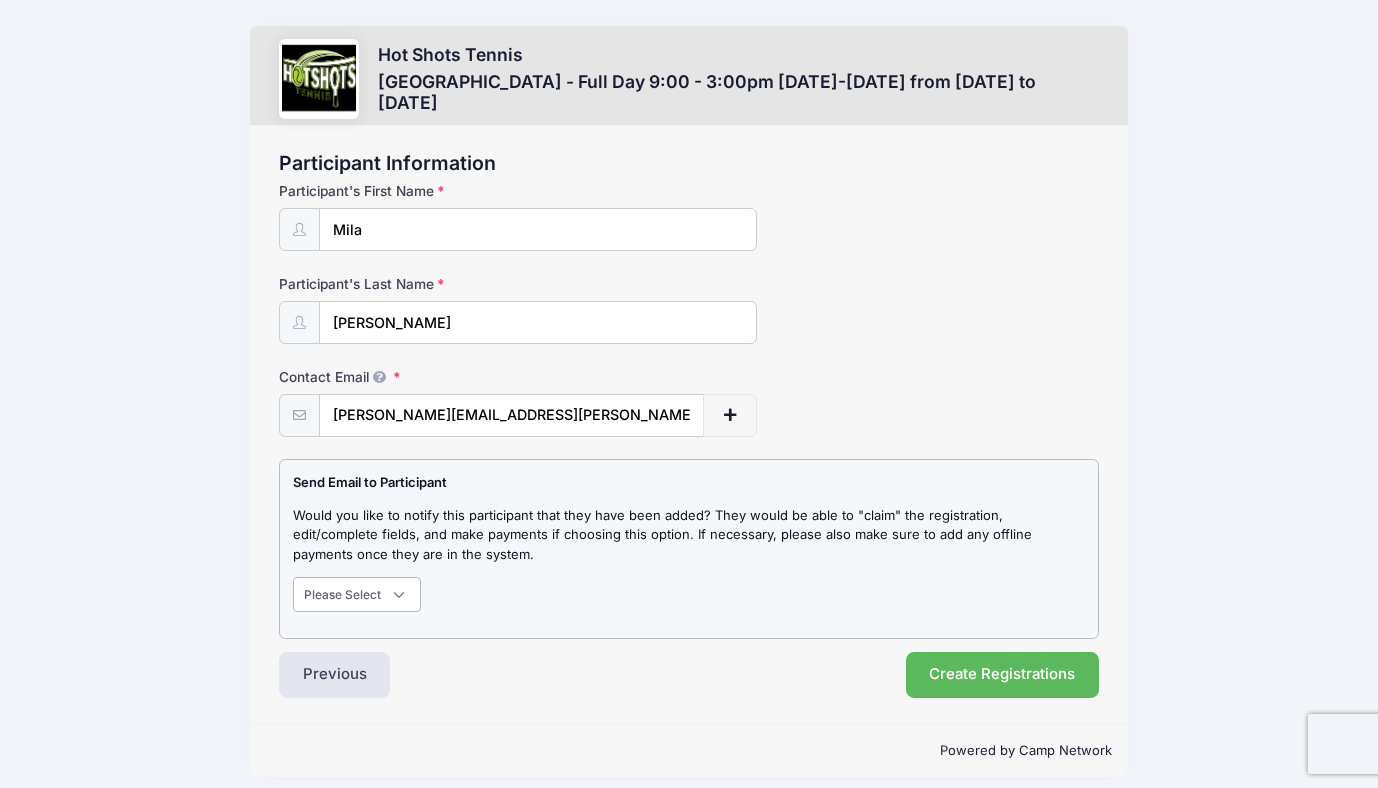 click on "Please Select Don't Notify
Notify" at bounding box center [357, 594] 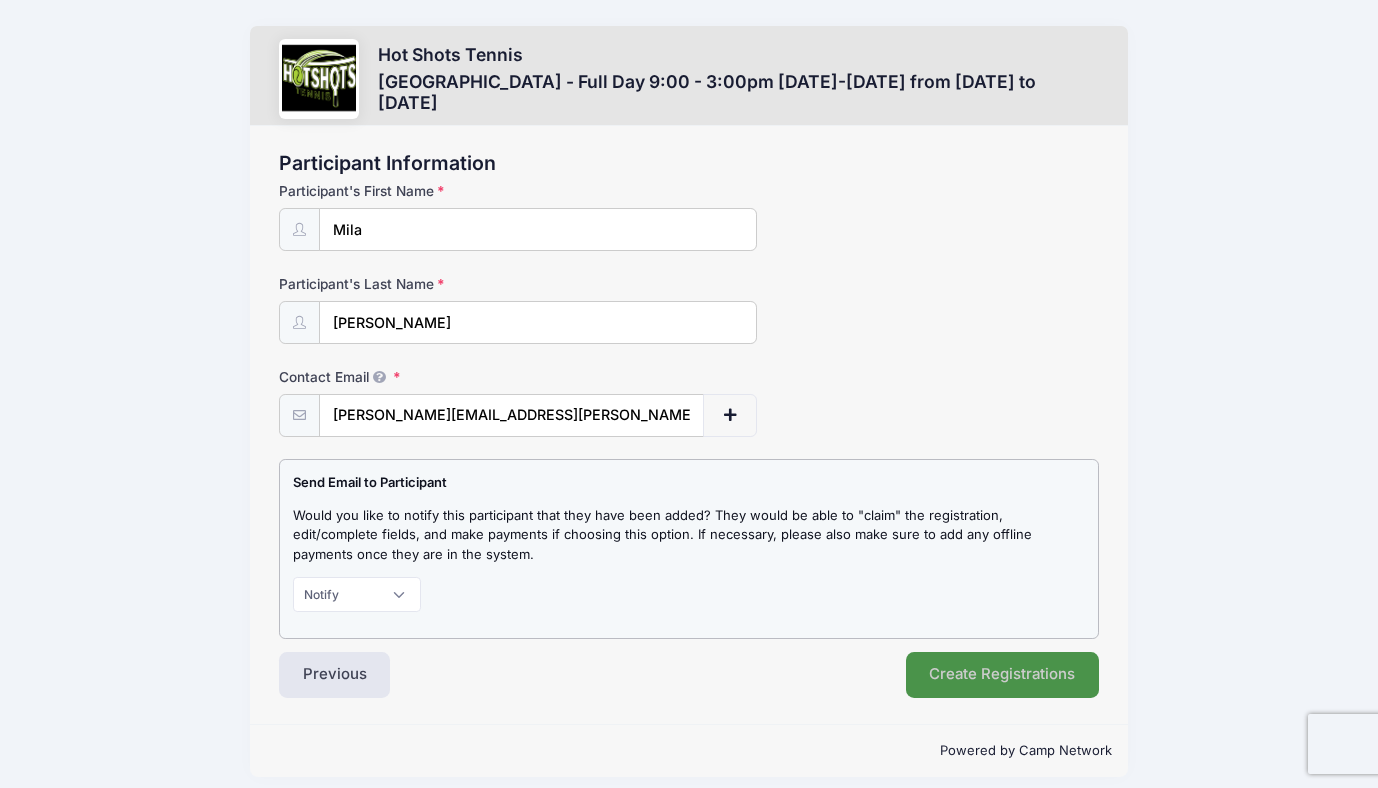click on "Create Registrations" at bounding box center (1003, 675) 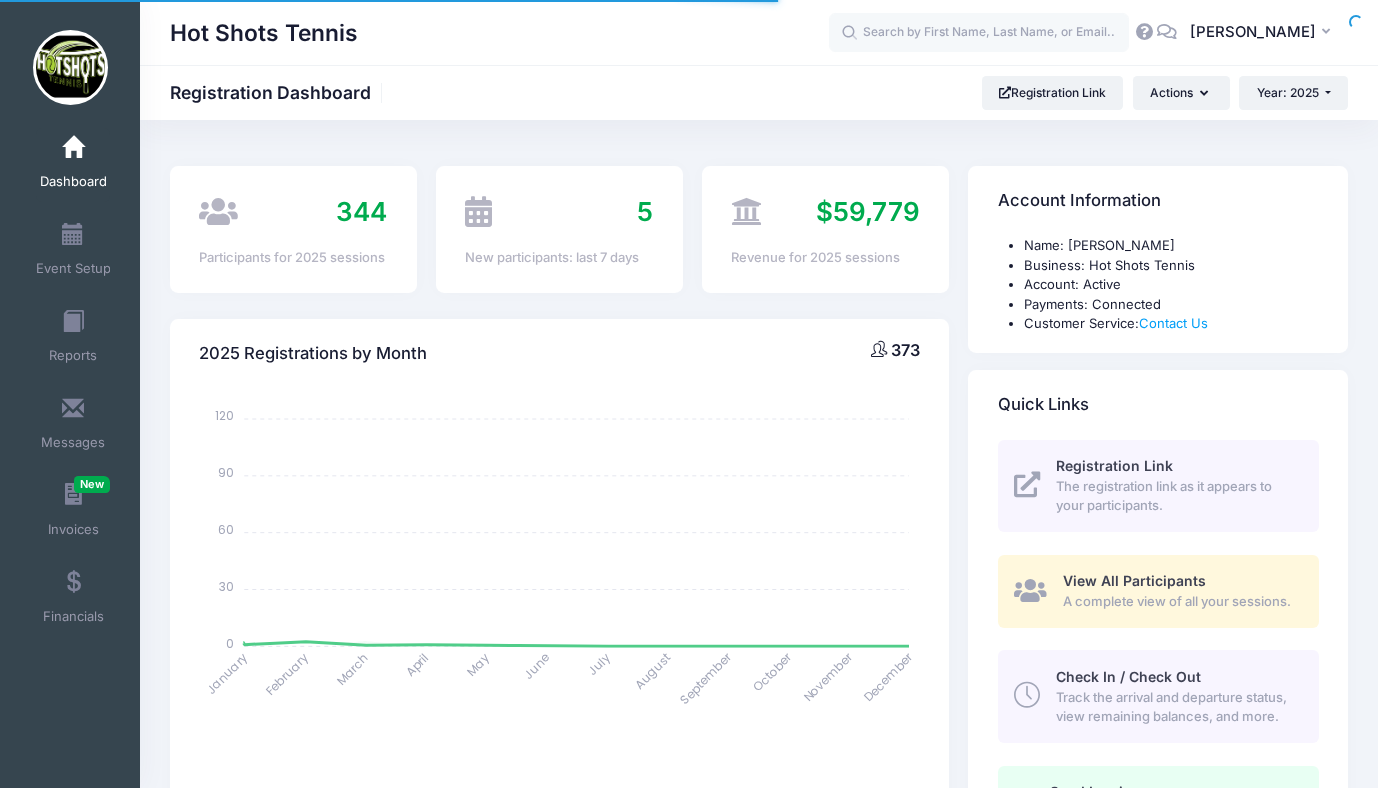 scroll, scrollTop: 0, scrollLeft: 0, axis: both 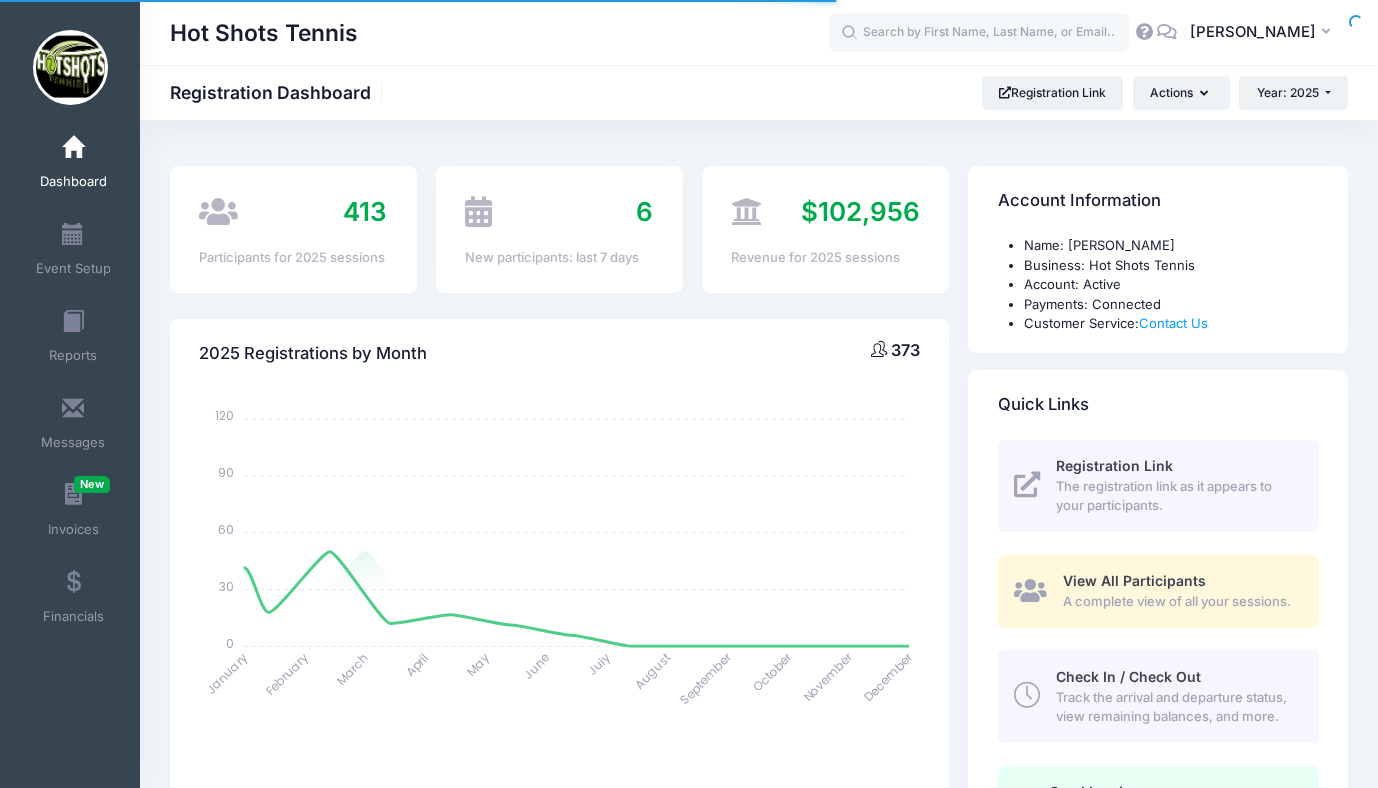 select 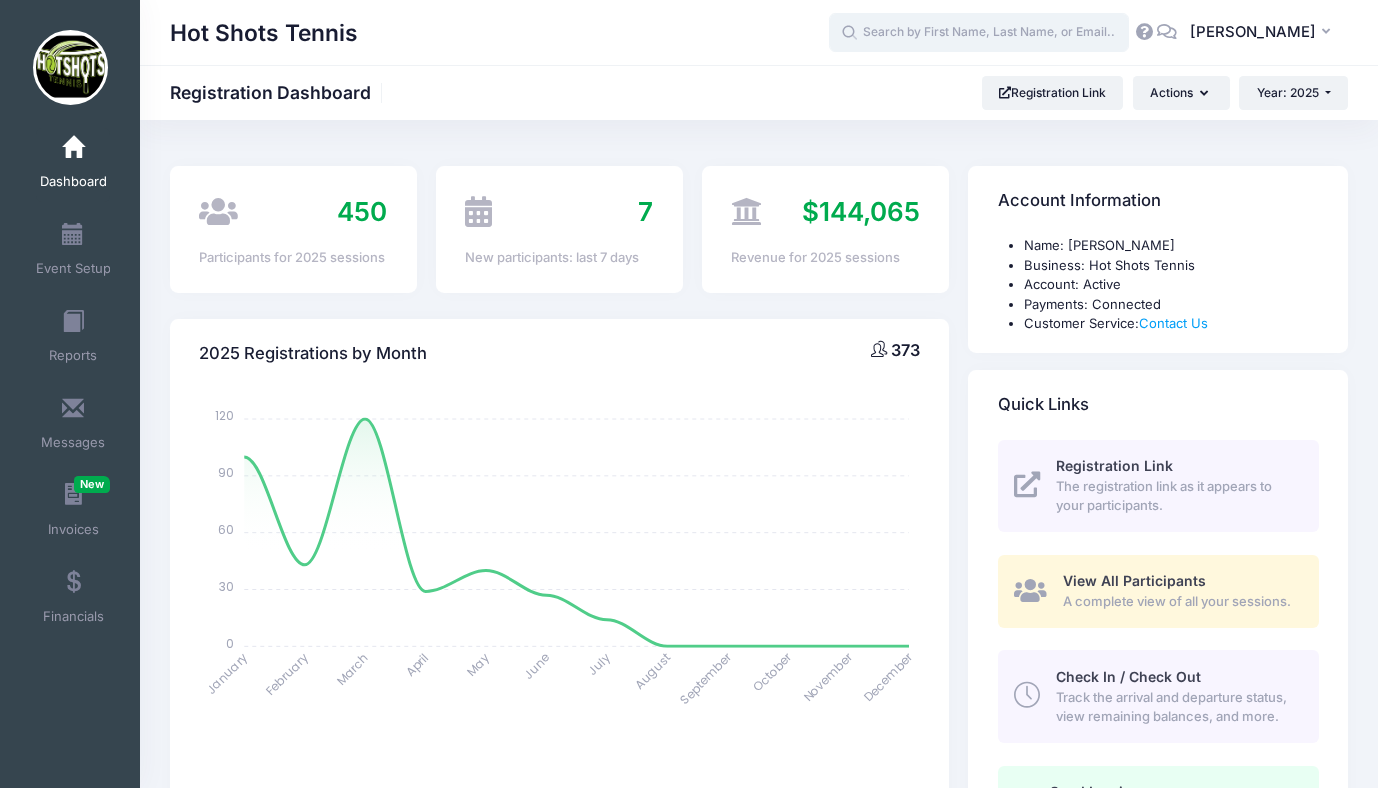 click at bounding box center [979, 33] 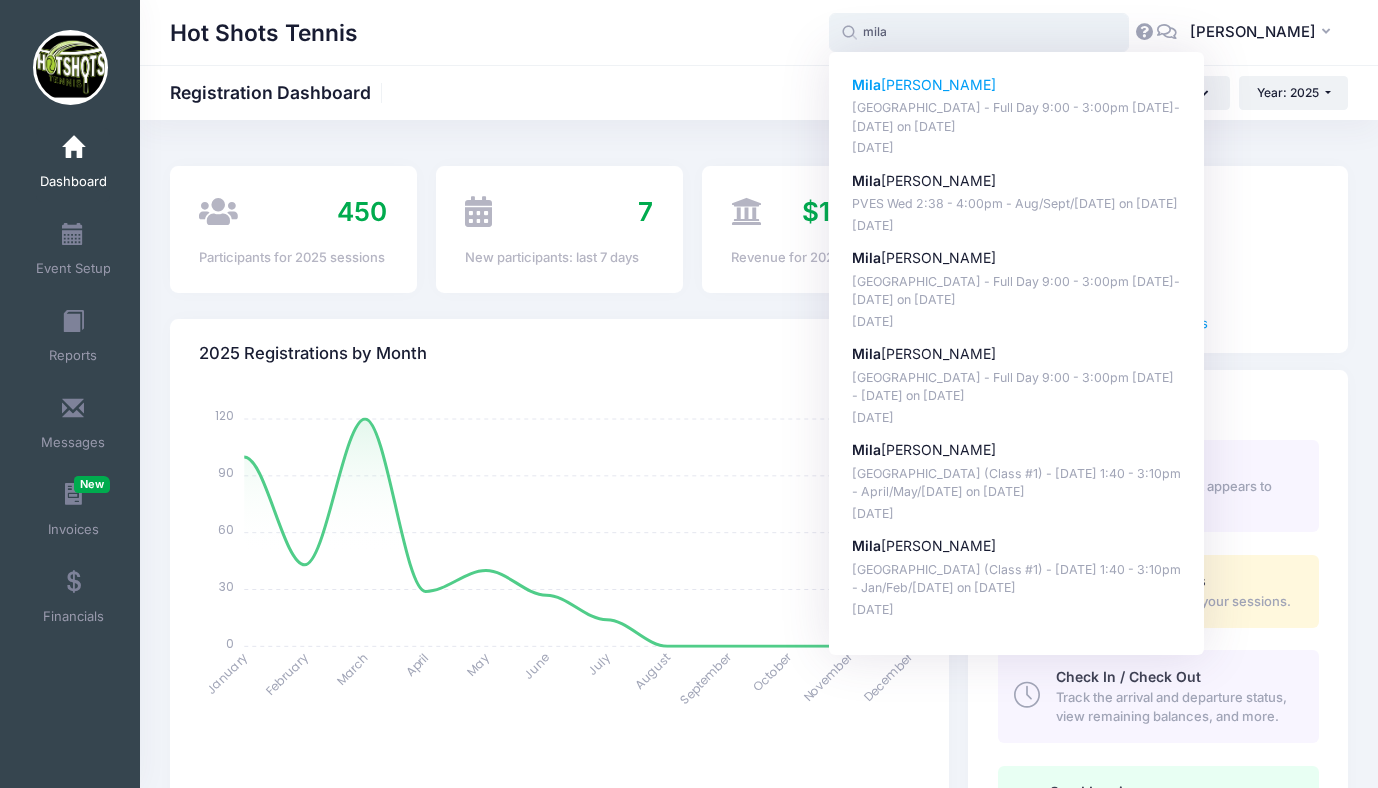 click on "Mila  Gutierrez" at bounding box center (1017, 85) 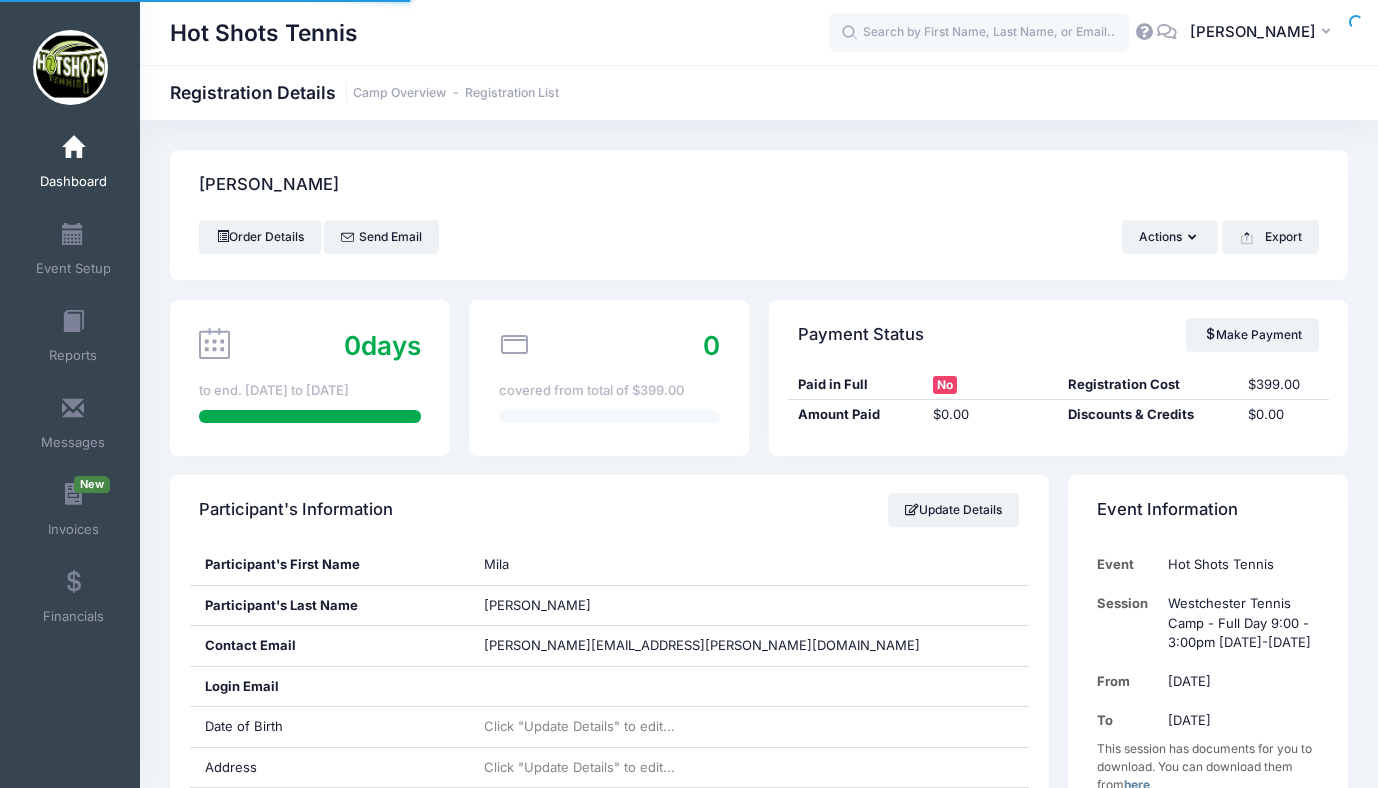 scroll, scrollTop: 0, scrollLeft: 0, axis: both 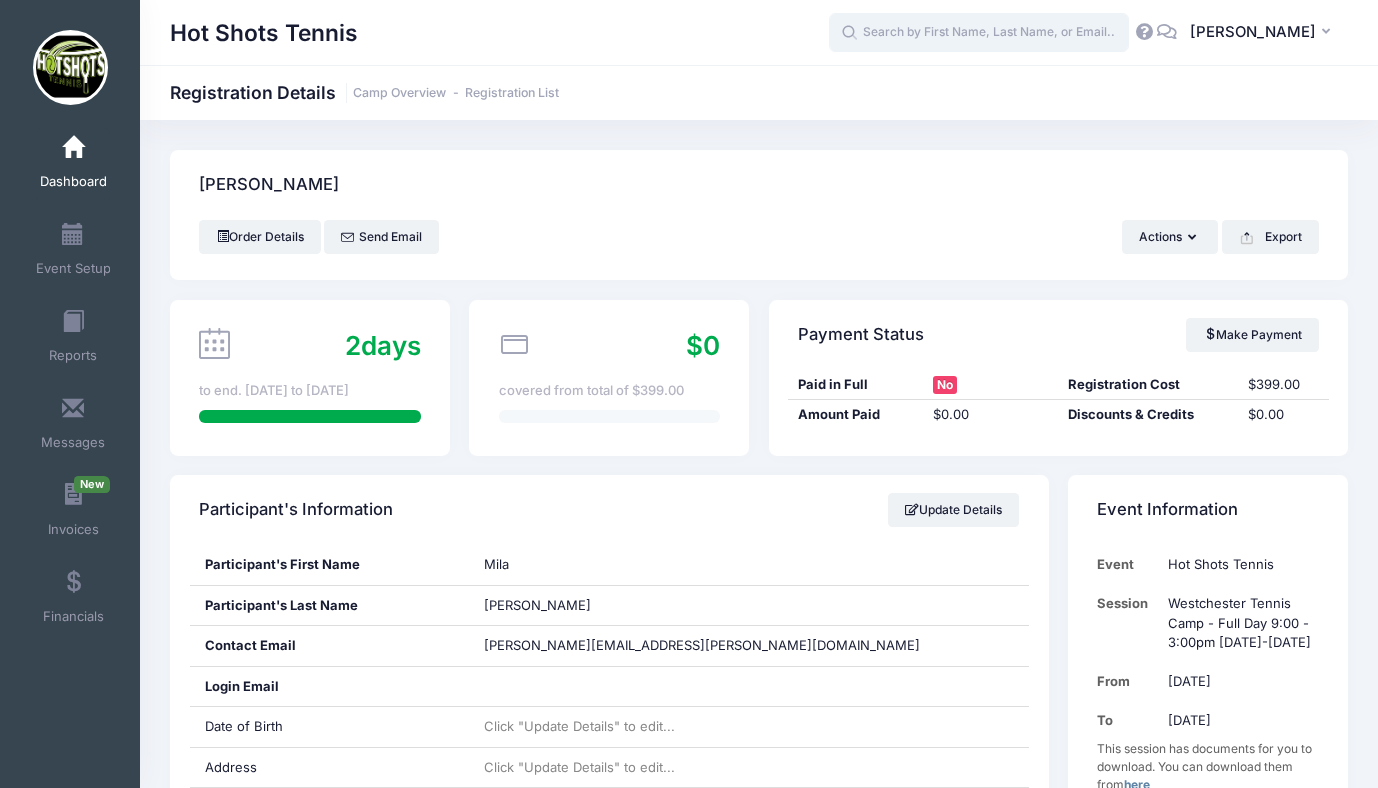 click at bounding box center [979, 33] 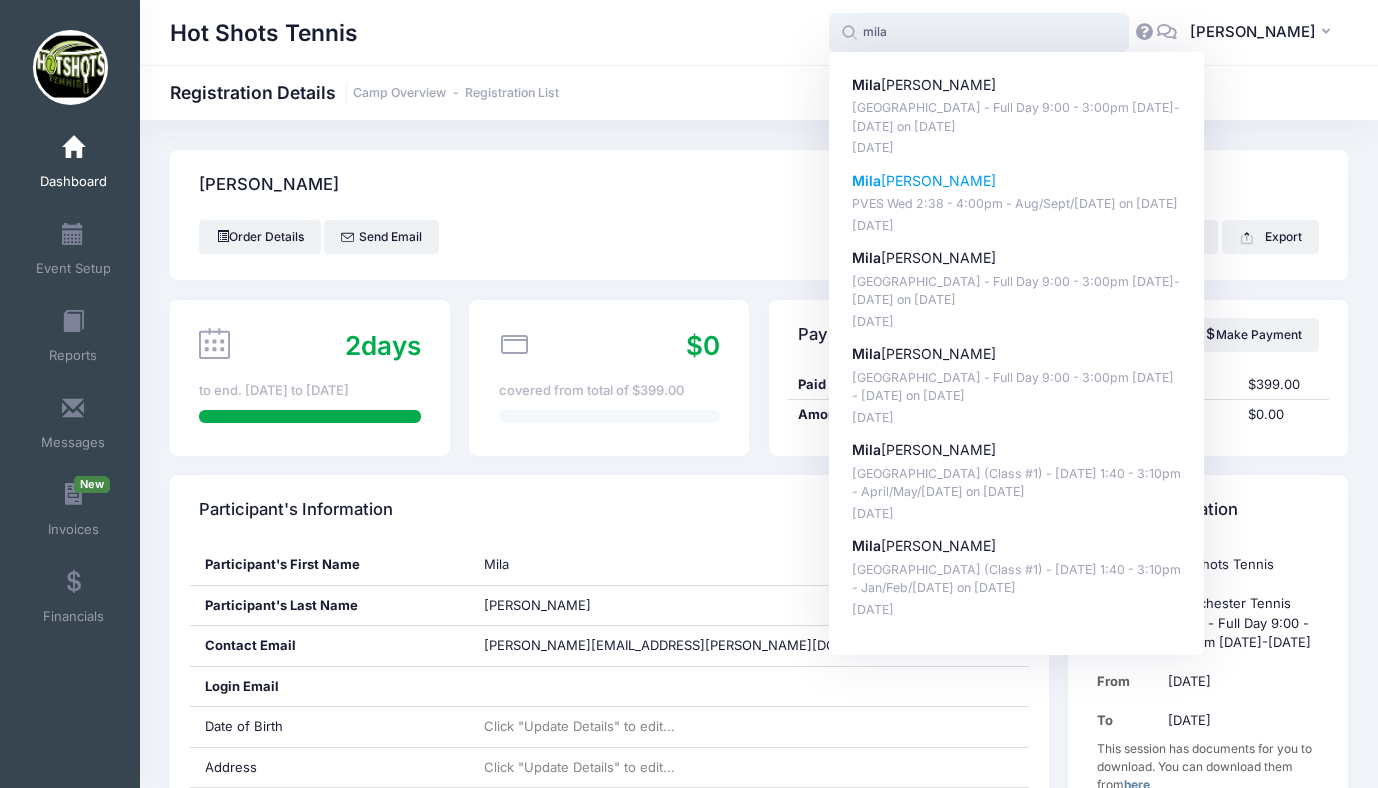 click on "Mila  Gutierrez" at bounding box center (1017, 181) 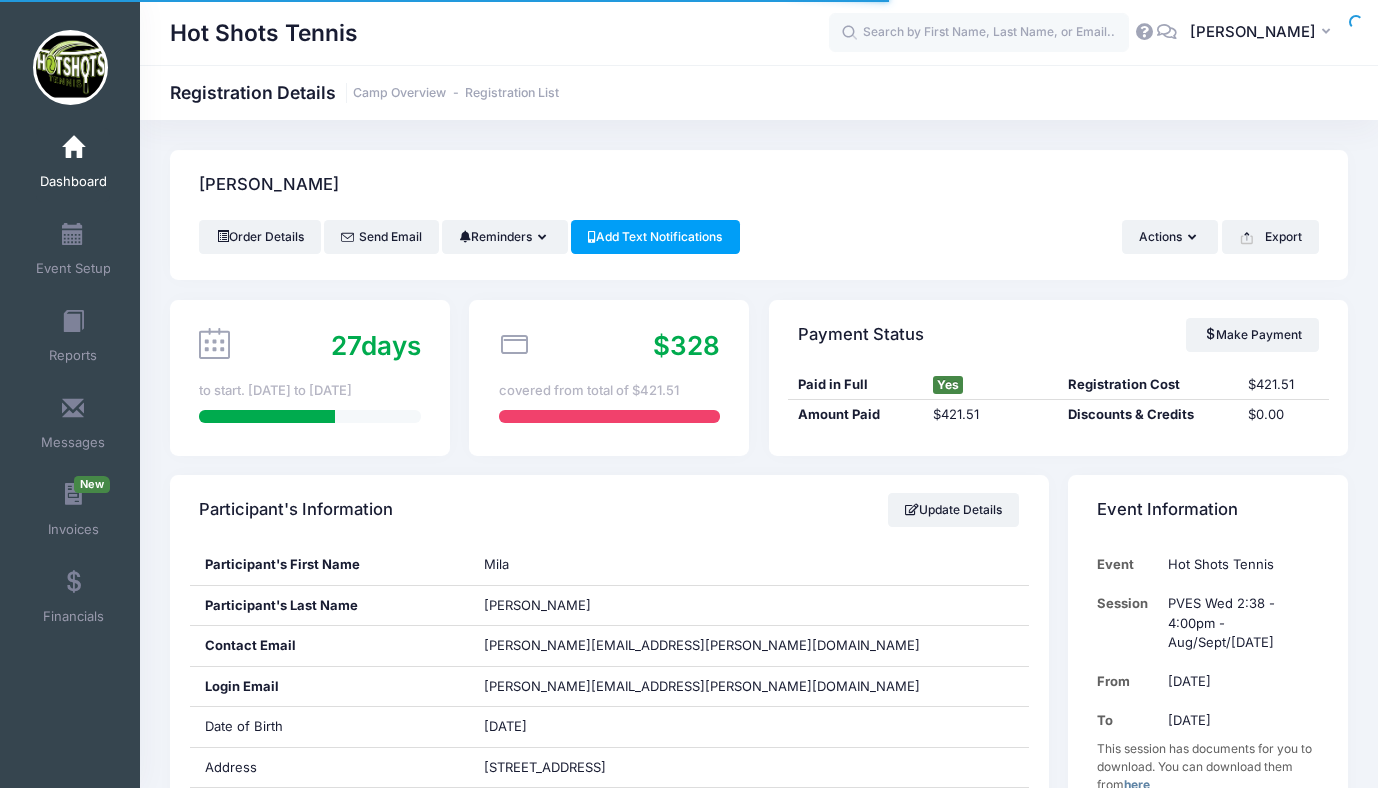 scroll, scrollTop: 0, scrollLeft: 0, axis: both 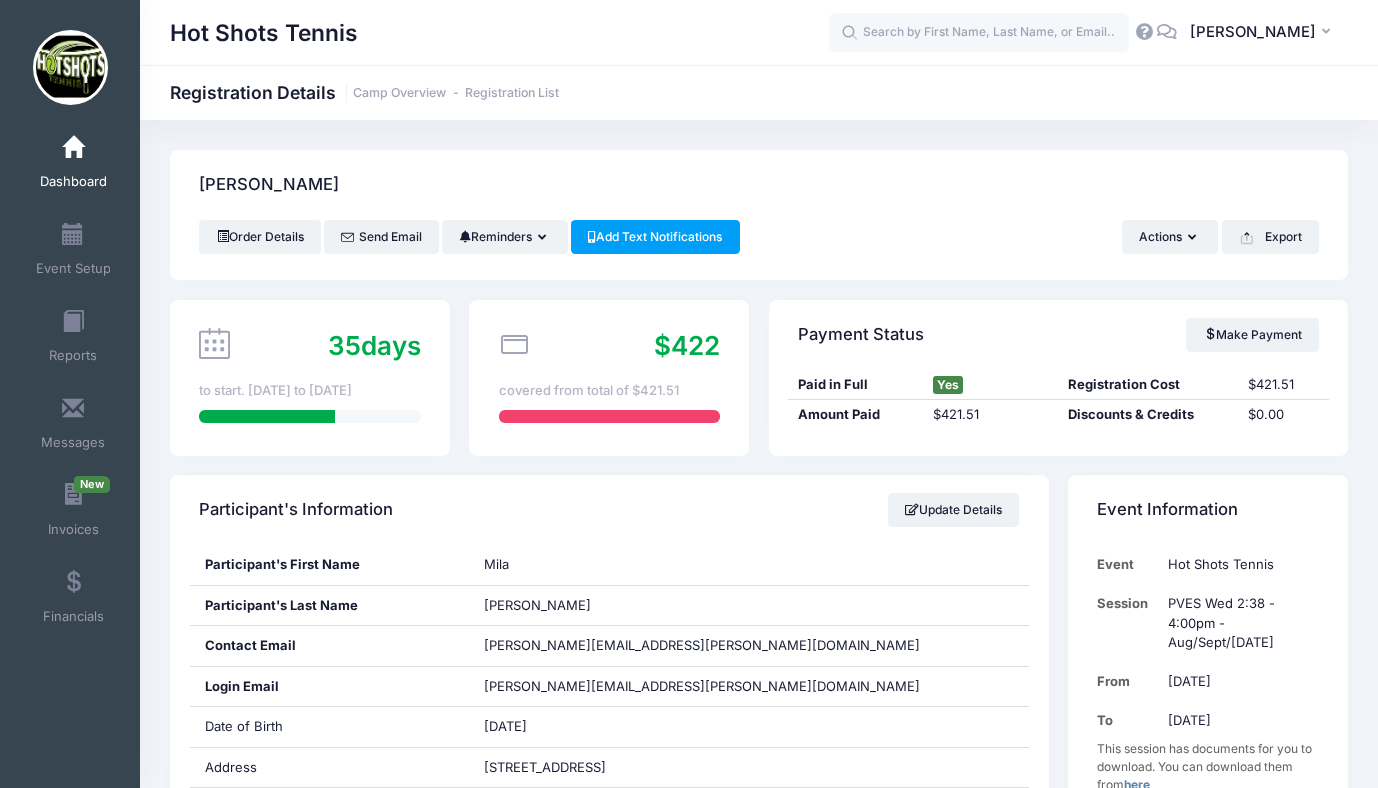 click at bounding box center [73, 148] 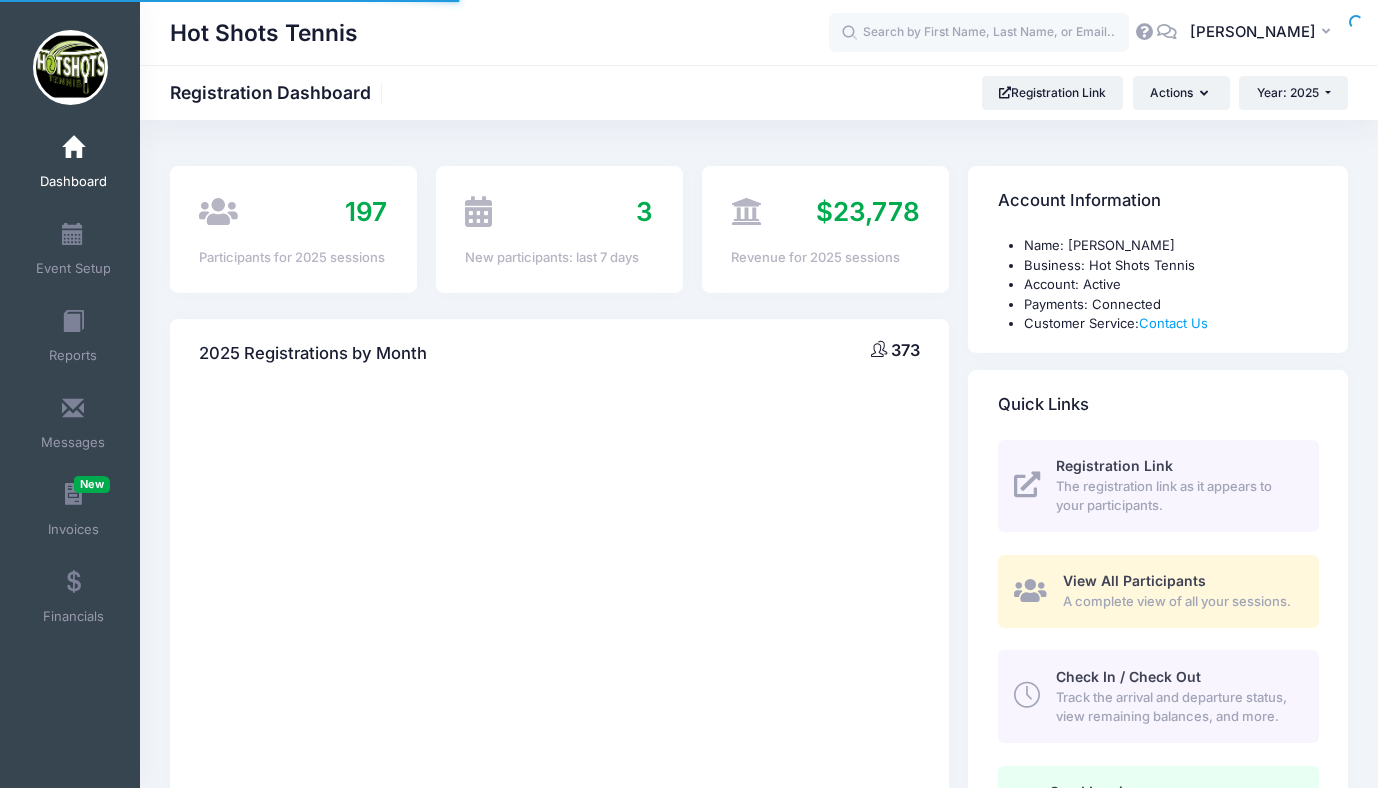 scroll, scrollTop: 0, scrollLeft: 0, axis: both 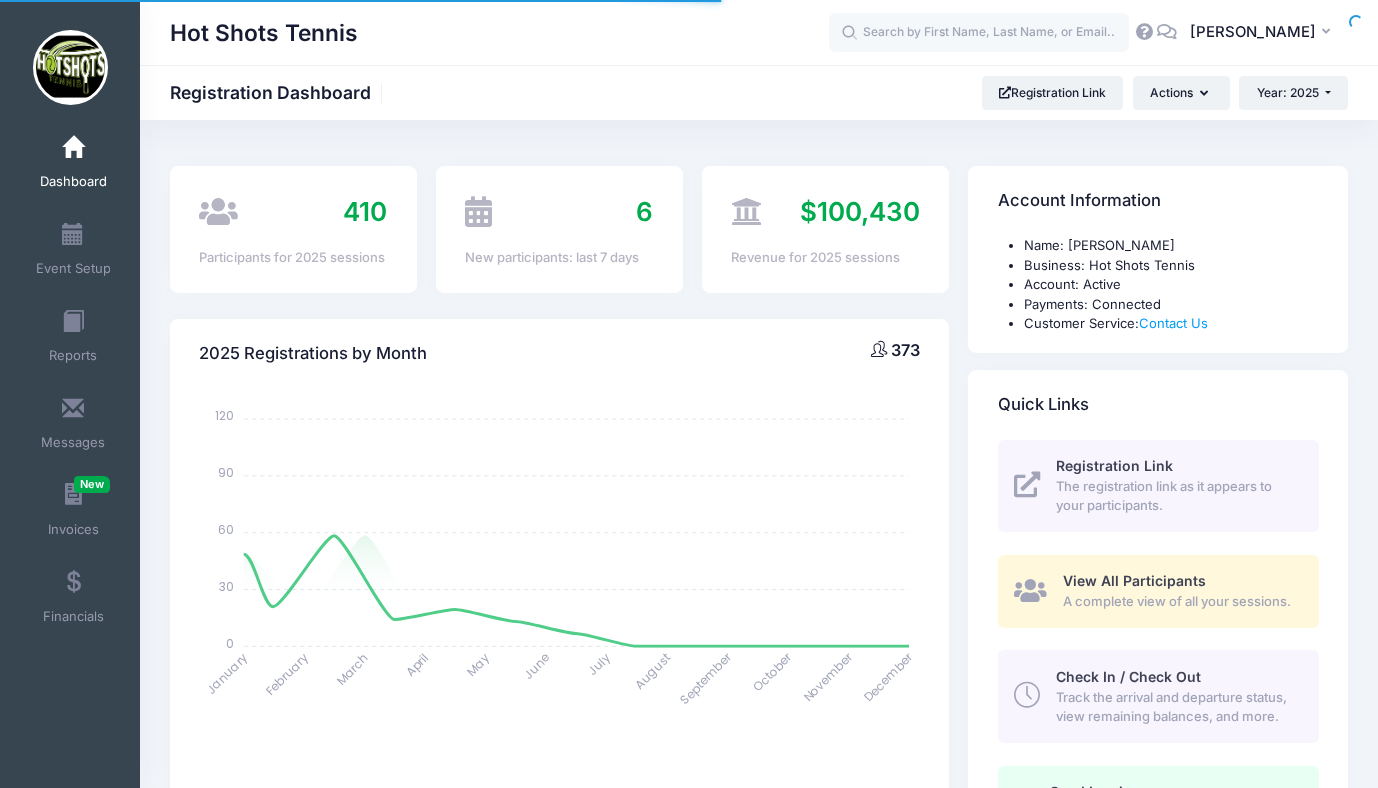 select 